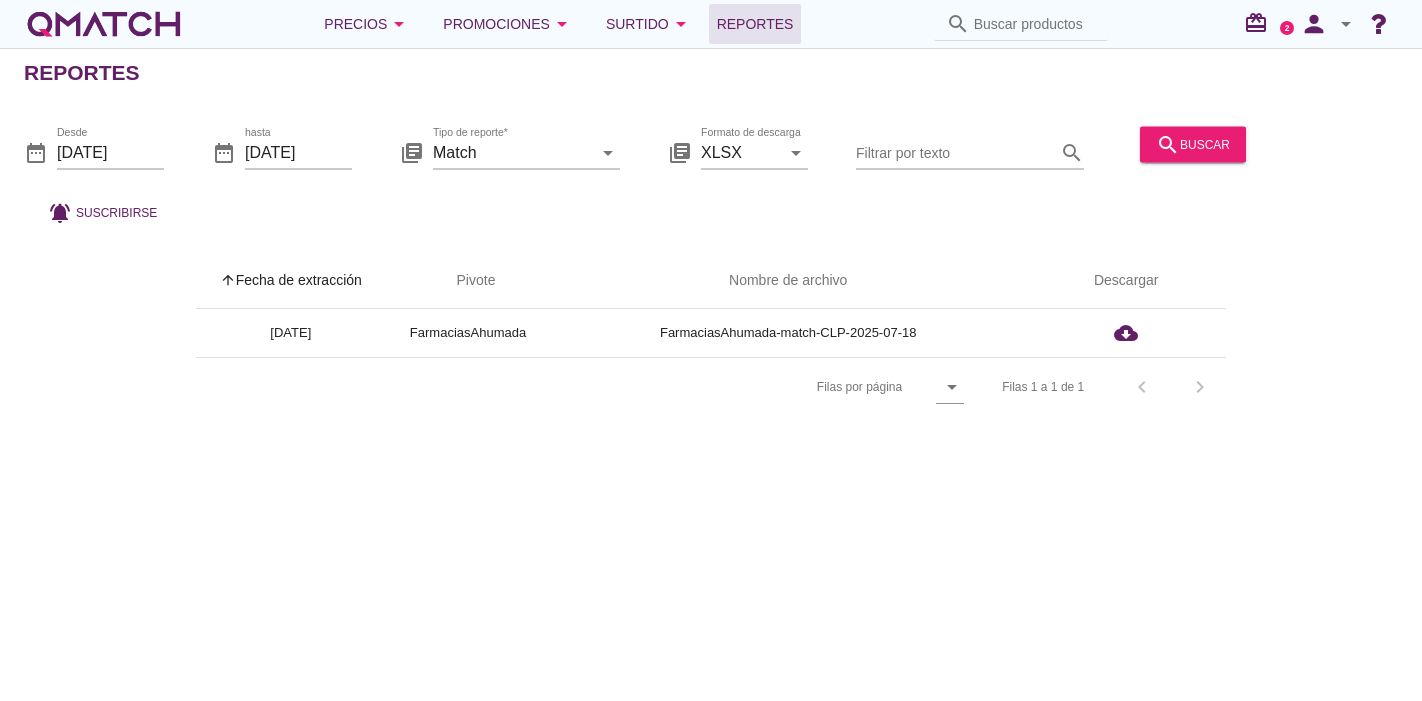 scroll, scrollTop: 0, scrollLeft: 0, axis: both 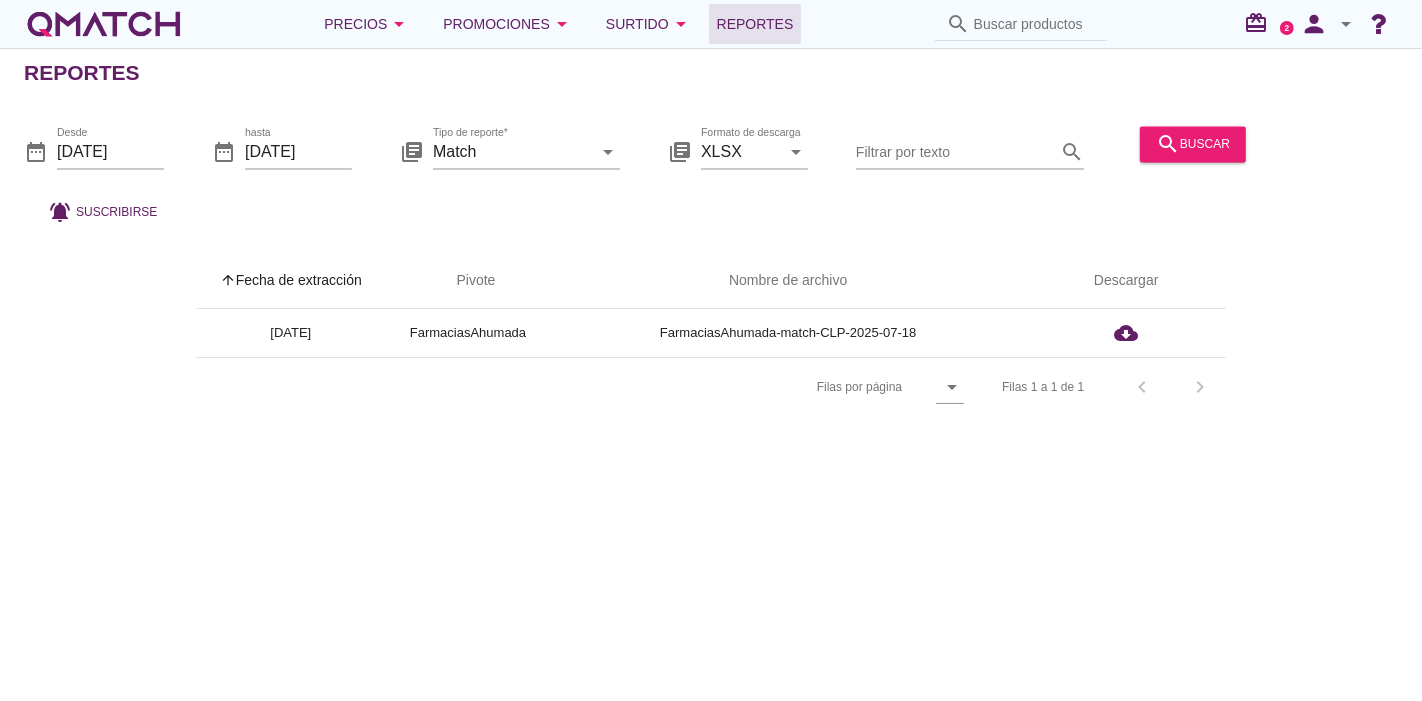 click at bounding box center (104, 24) 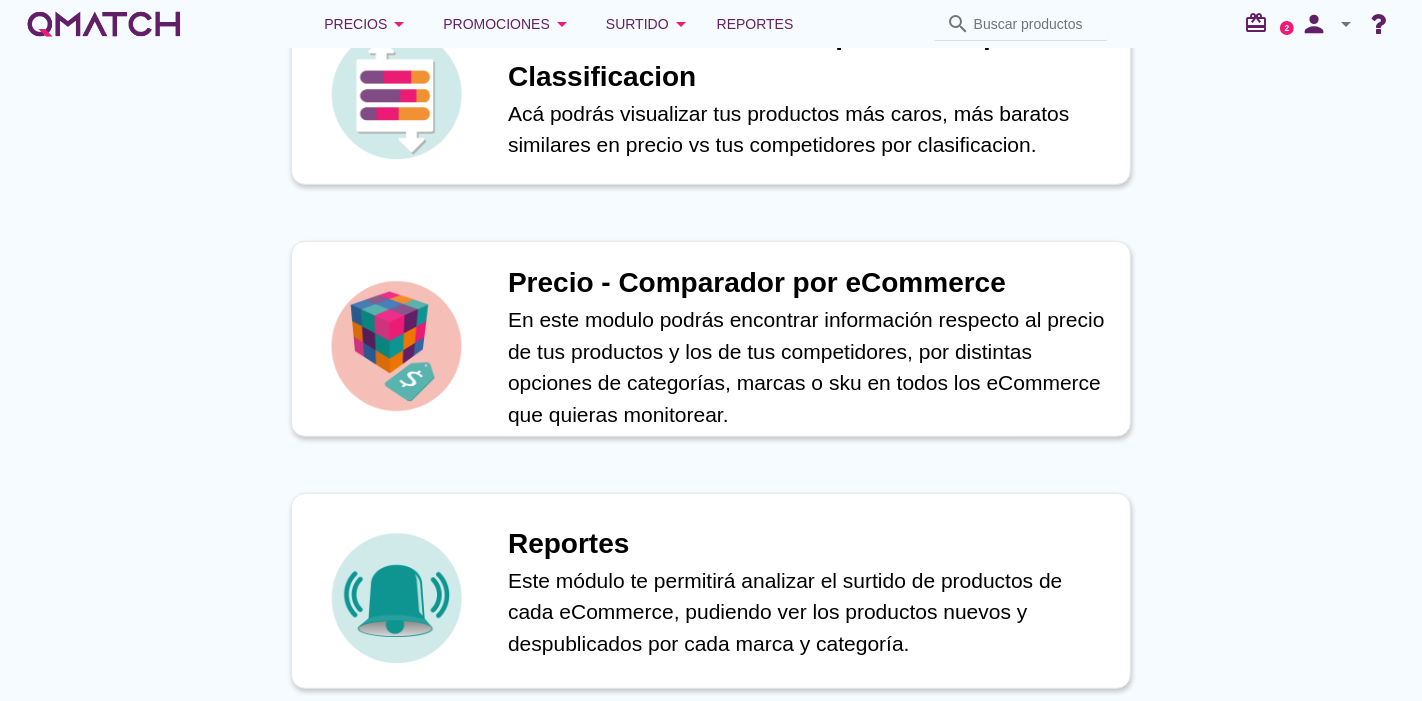 scroll, scrollTop: 870, scrollLeft: 0, axis: vertical 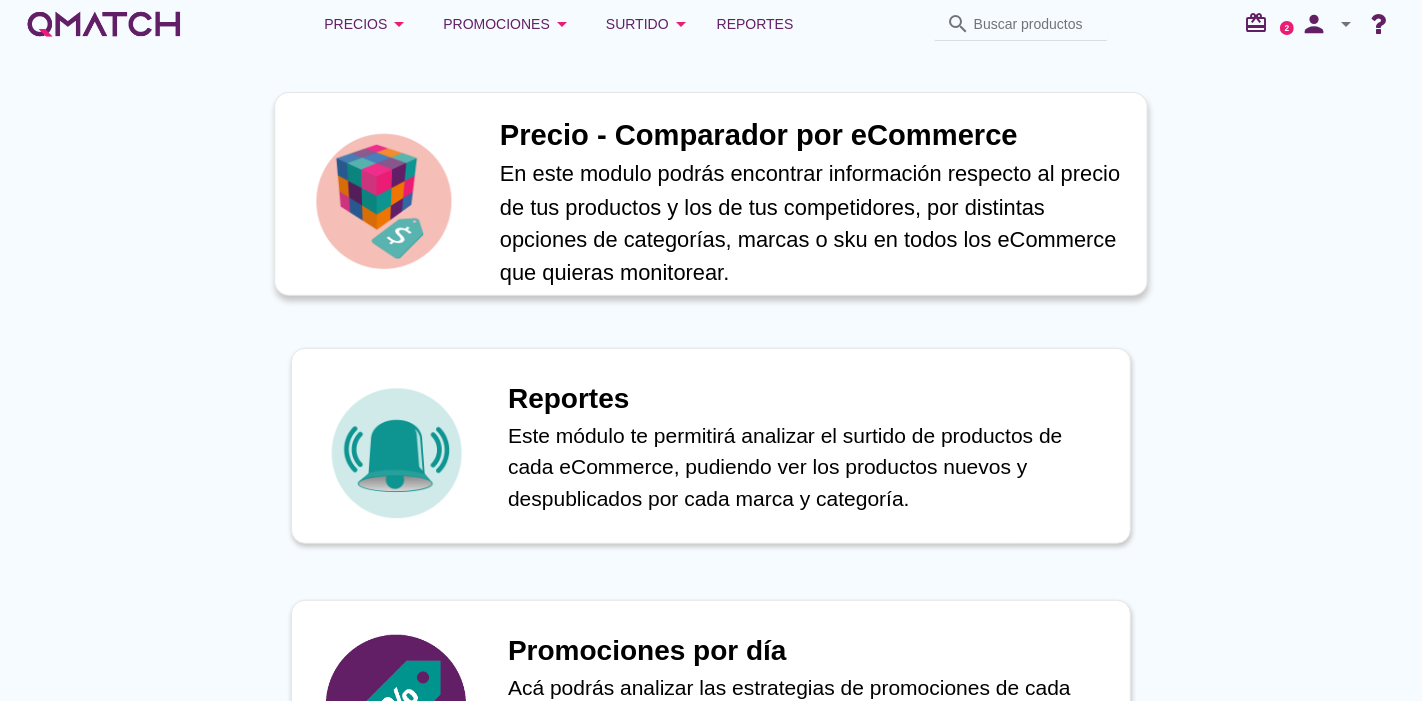 click on "Precio - Comparador por eCommerce  En este modulo podrás encontrar información respecto al precio de tus productos y los de tus competidores, por distintas opciones de categorías, marcas o sku en todos los eCommerce que quieras monitorear." at bounding box center [711, 194] 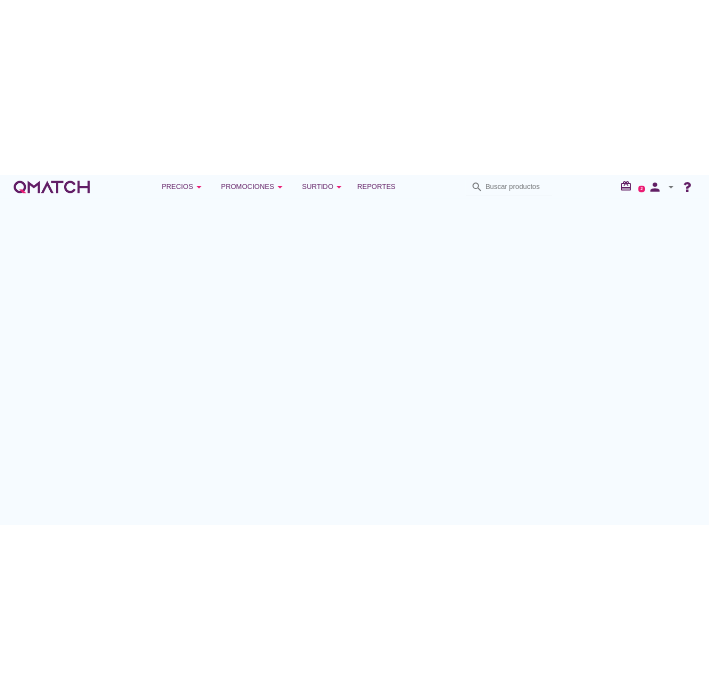 scroll, scrollTop: 0, scrollLeft: 0, axis: both 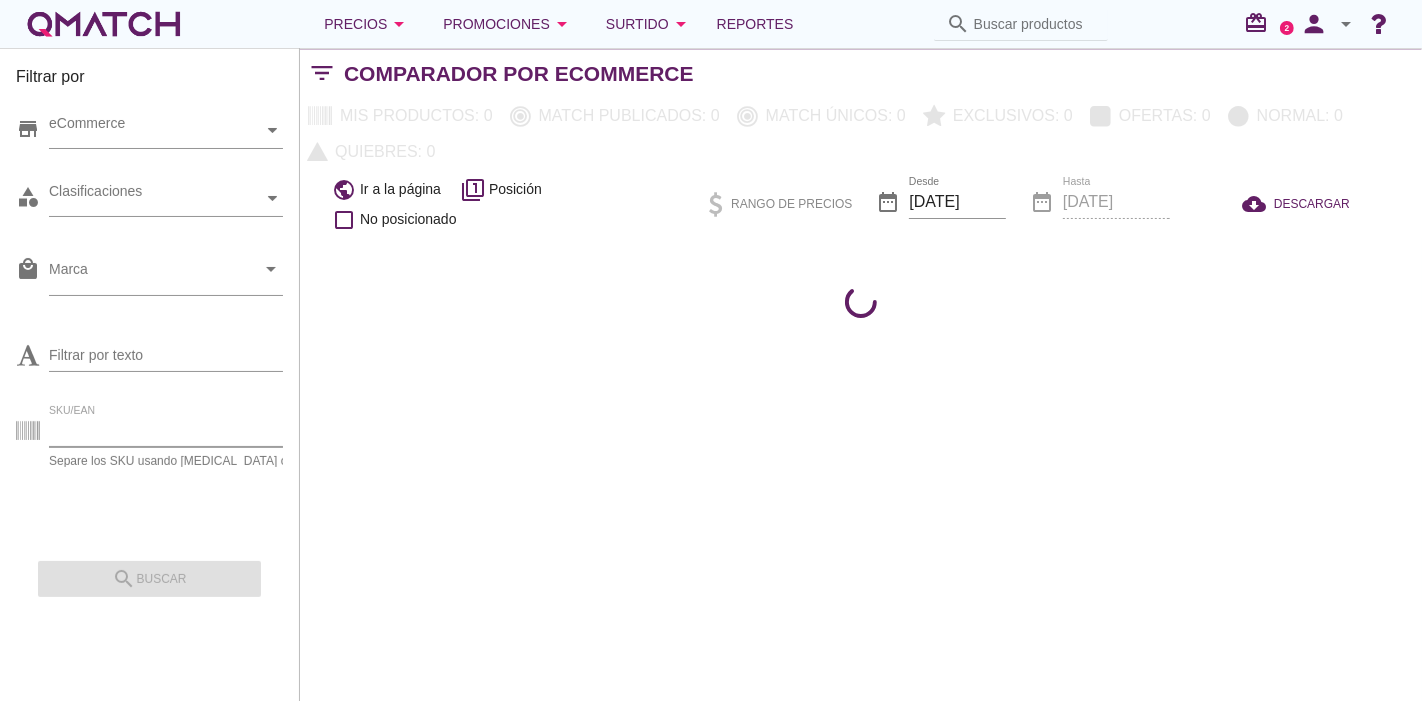 click on "SKU/EAN" at bounding box center (182, 431) 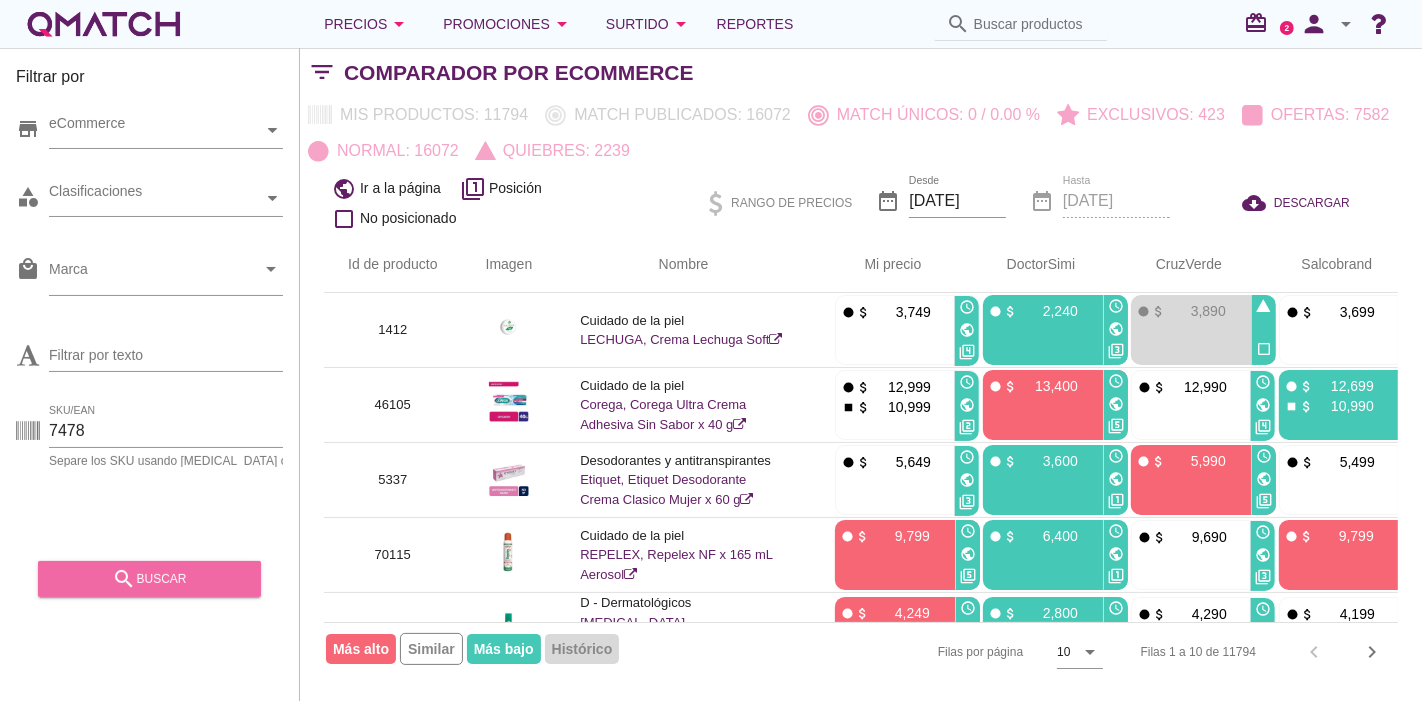 click on "search
buscar" at bounding box center (149, 579) 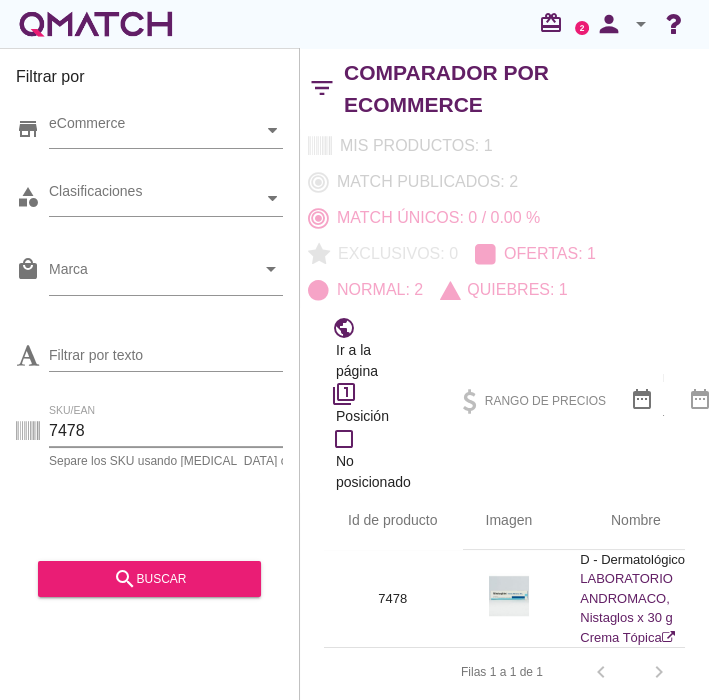 click on "7478" at bounding box center (182, 431) 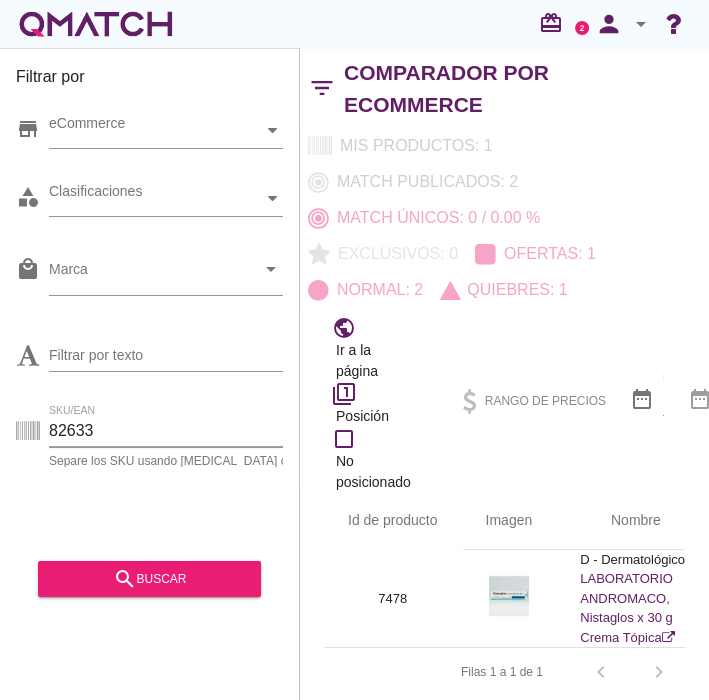 click on "82633" at bounding box center [182, 431] 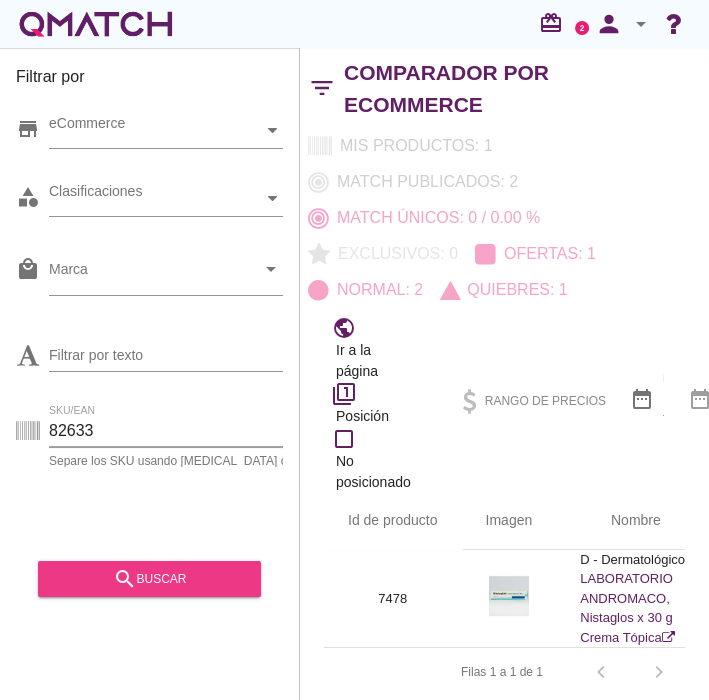 click on "search
buscar" at bounding box center [149, 579] 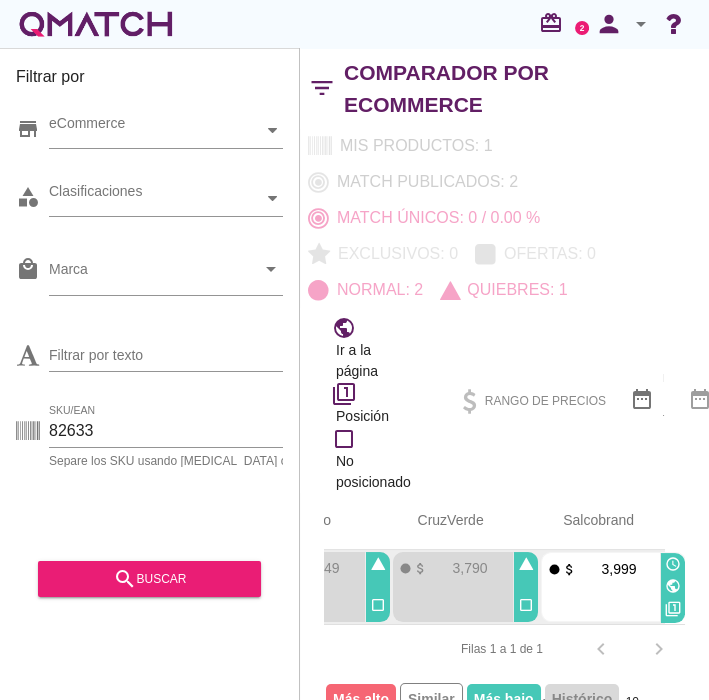 scroll, scrollTop: 0, scrollLeft: 534, axis: horizontal 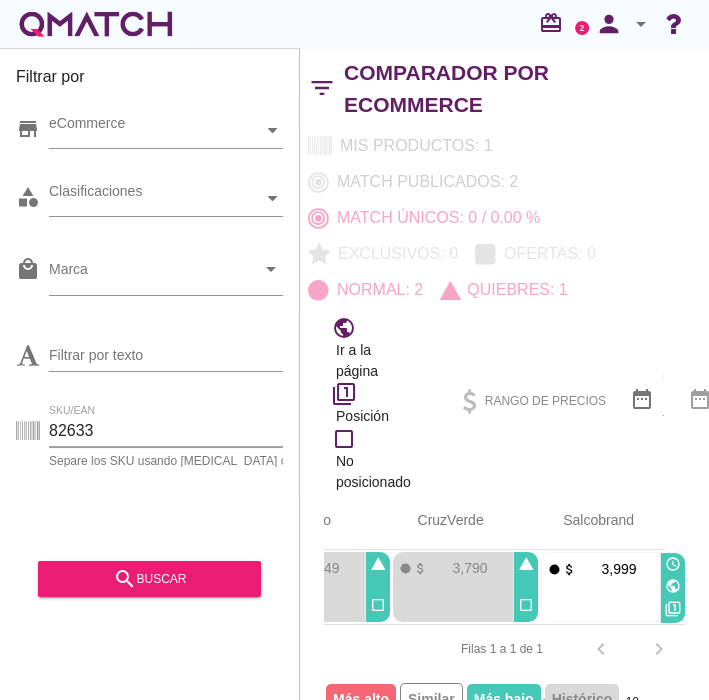 drag, startPoint x: 62, startPoint y: 444, endPoint x: 19, endPoint y: 450, distance: 43.416588 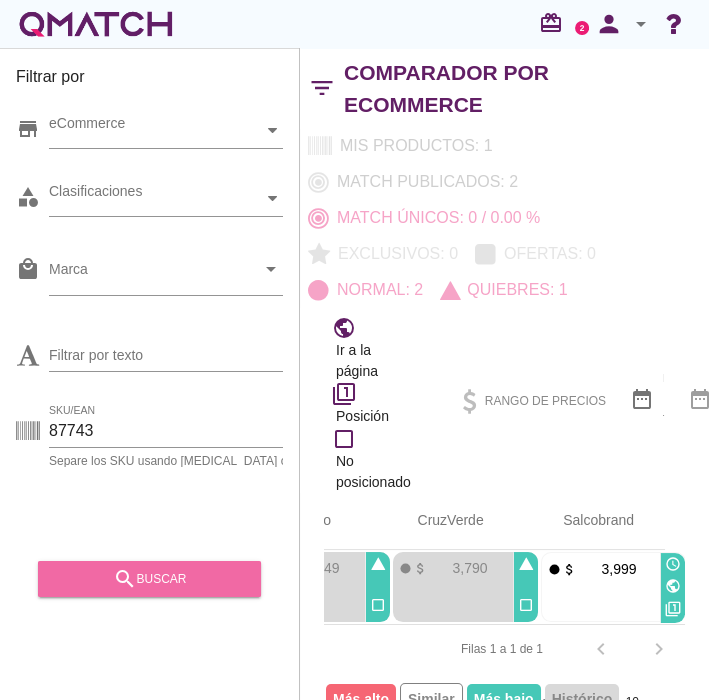click on "search
buscar" at bounding box center [149, 579] 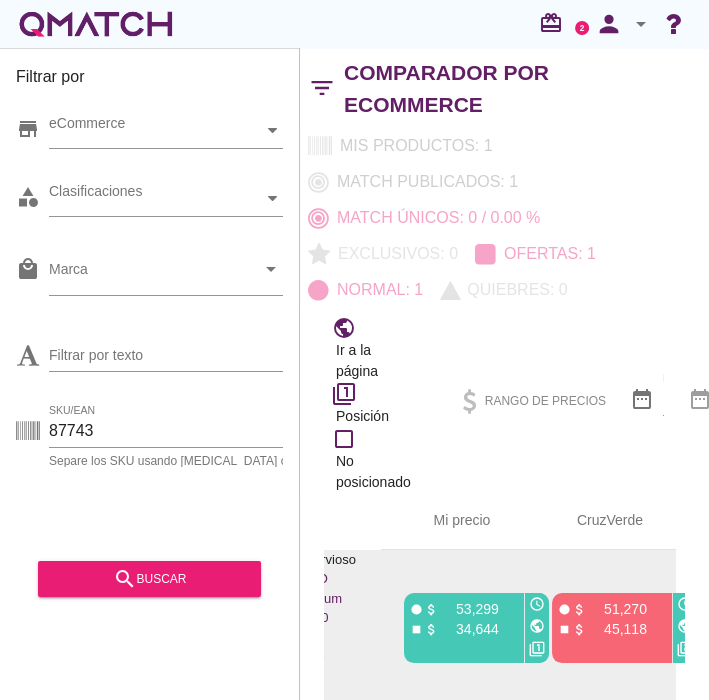scroll, scrollTop: 0, scrollLeft: 356, axis: horizontal 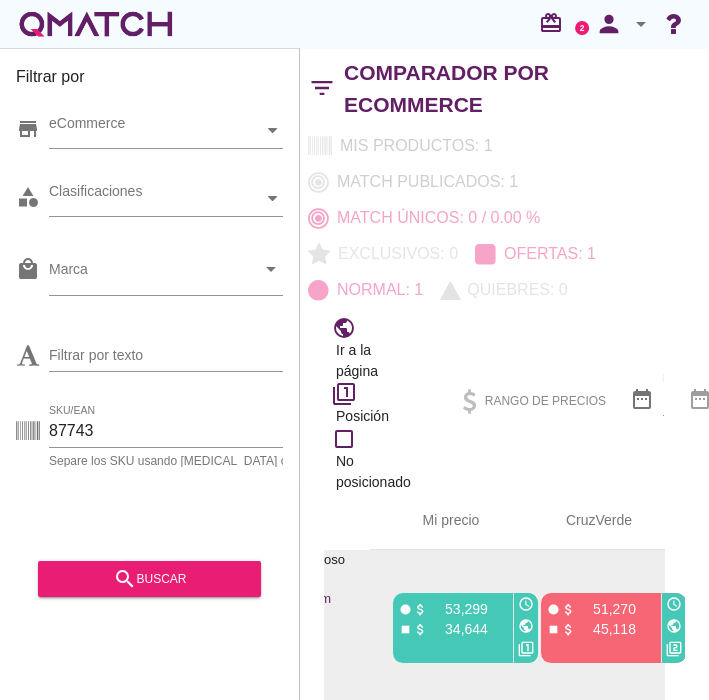 click on "public" at bounding box center (674, 626) 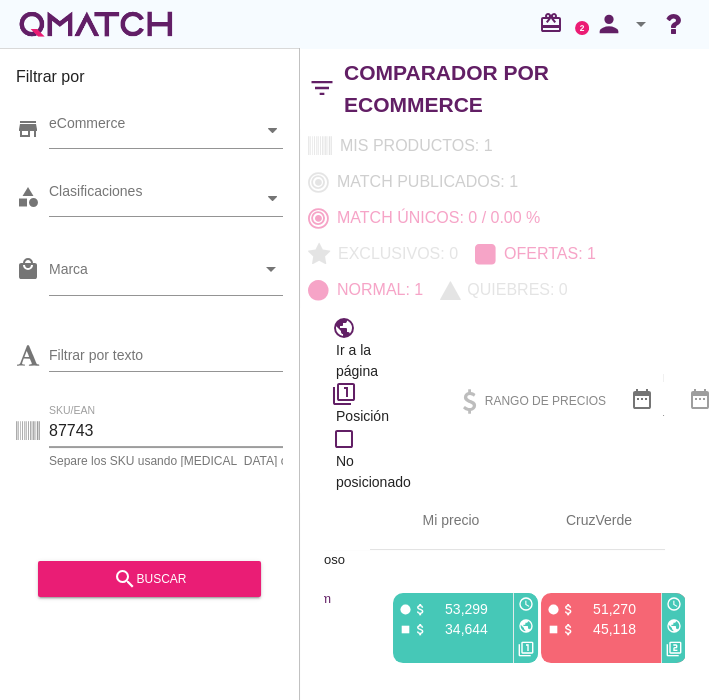 drag, startPoint x: 94, startPoint y: 434, endPoint x: 12, endPoint y: 441, distance: 82.29824 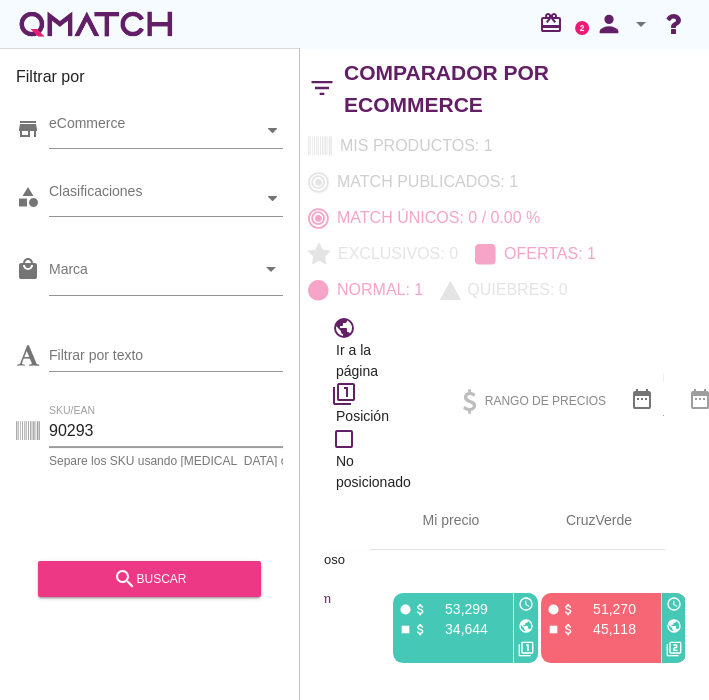 click on "search
buscar" at bounding box center (149, 579) 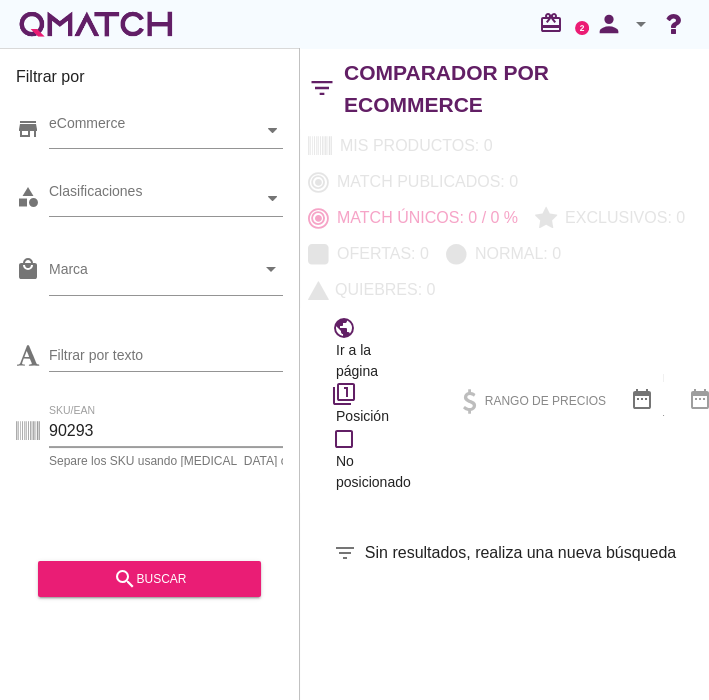 drag, startPoint x: 99, startPoint y: 434, endPoint x: 37, endPoint y: 433, distance: 62.008064 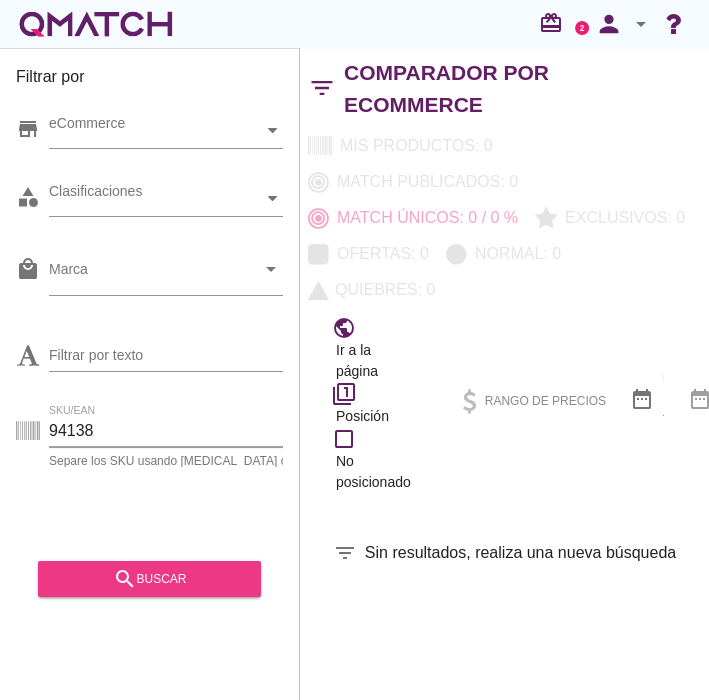 click on "search
buscar" at bounding box center (149, 579) 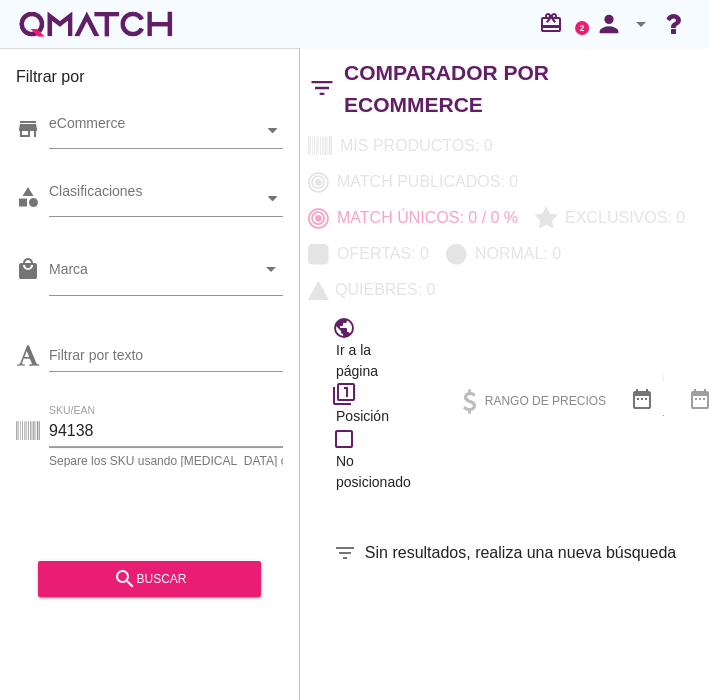drag, startPoint x: 114, startPoint y: 427, endPoint x: -2, endPoint y: 427, distance: 116 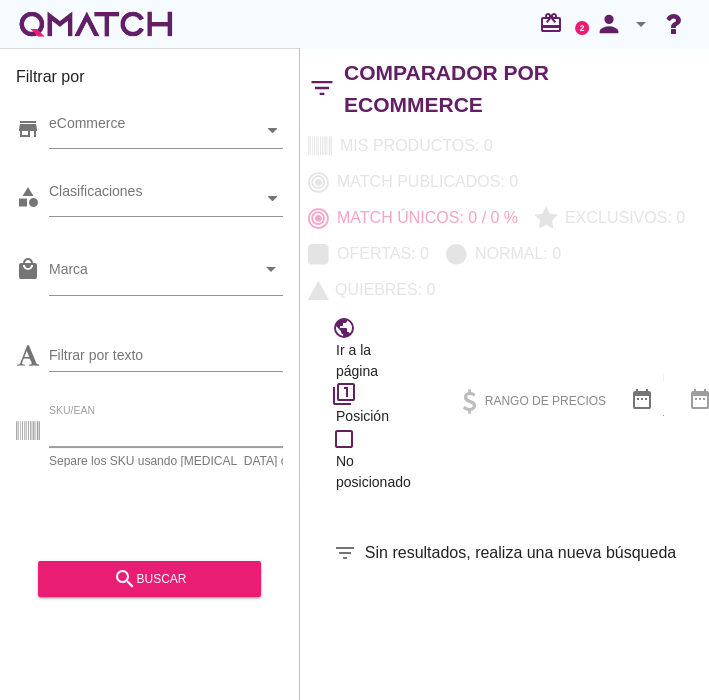 paste on "94442" 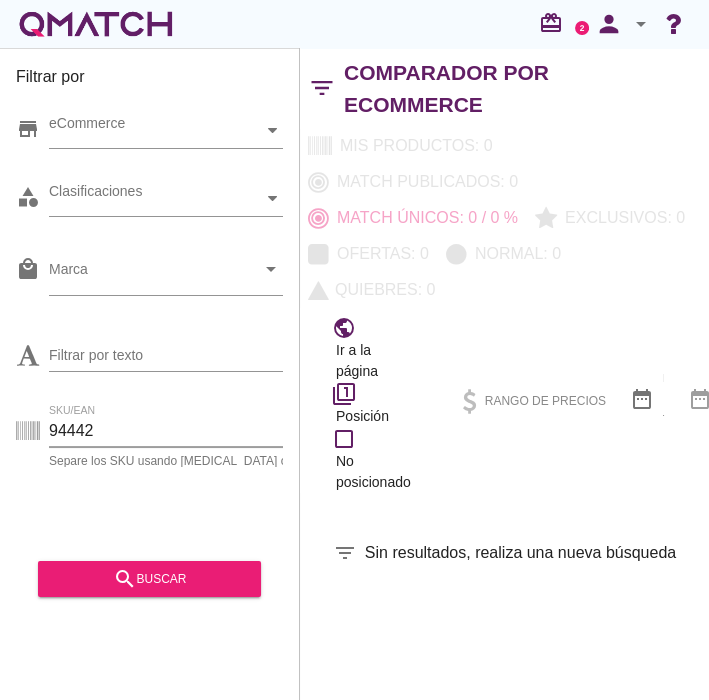 click on "Filtrar por store eCommerce category Clasificaciones local_mall Marca arrow_drop_down Filtrar por texto SKU/EAN 94442 Separe los SKU usando [MEDICAL_DATA] o espacio
search
buscar" at bounding box center [150, 374] 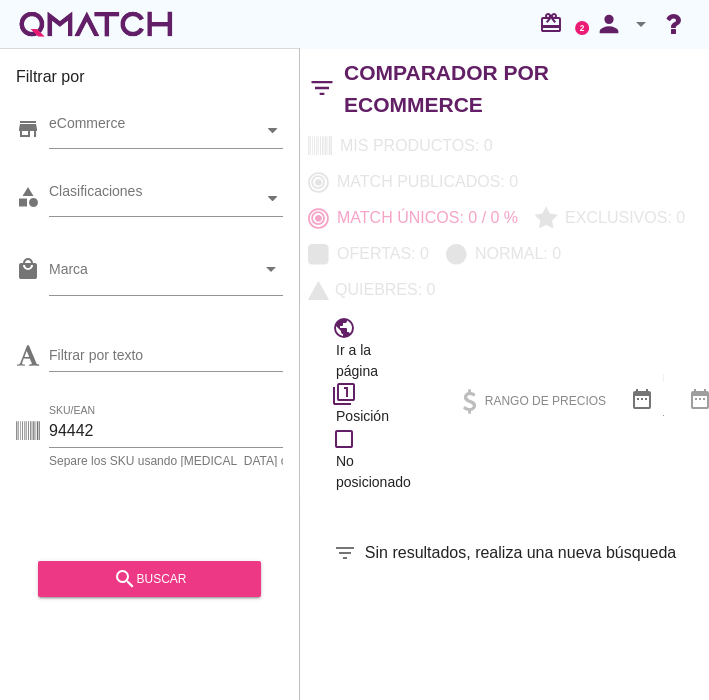 click on "search" at bounding box center (124, 579) 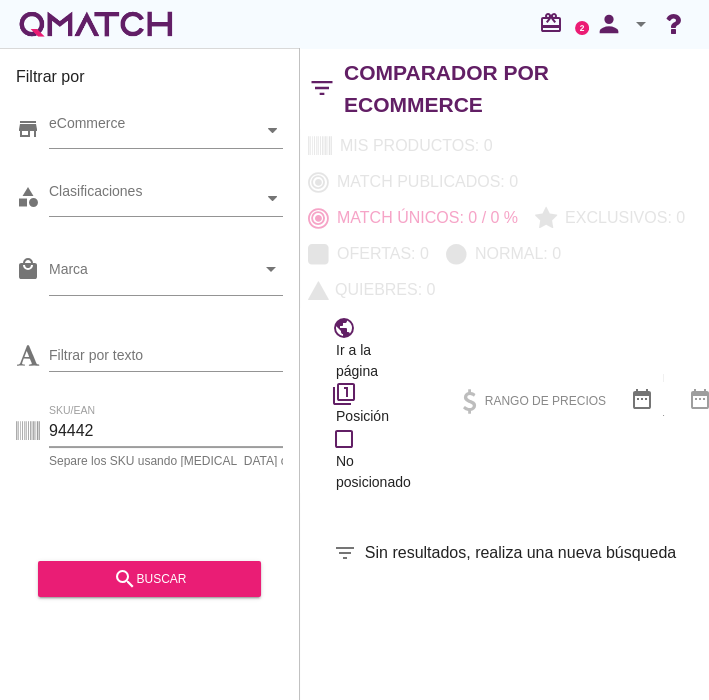 drag, startPoint x: 94, startPoint y: 440, endPoint x: 15, endPoint y: 431, distance: 79.51101 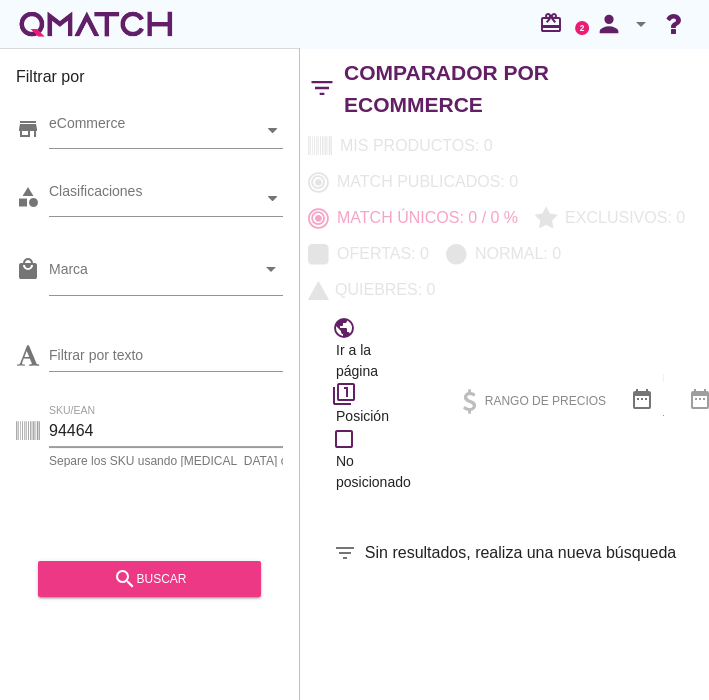 click on "search
buscar" at bounding box center (149, 579) 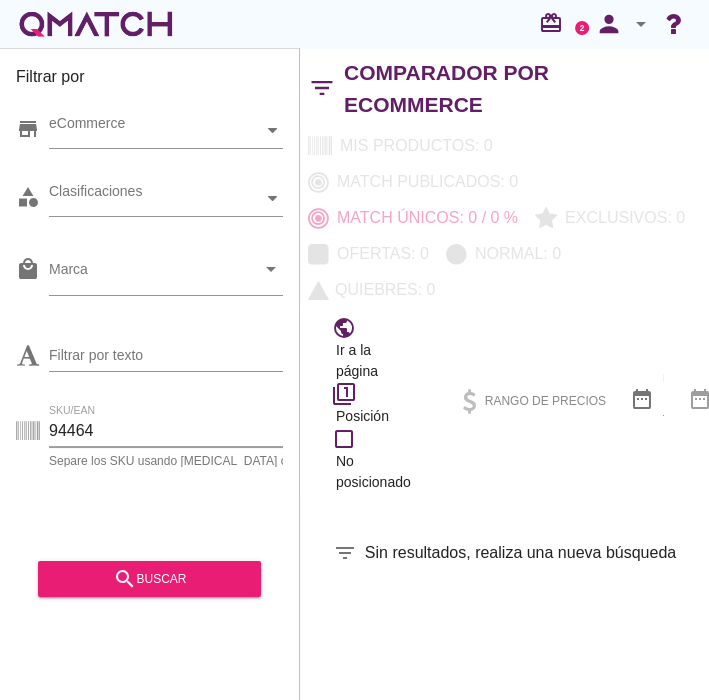 drag, startPoint x: 120, startPoint y: 430, endPoint x: 37, endPoint y: 424, distance: 83.21658 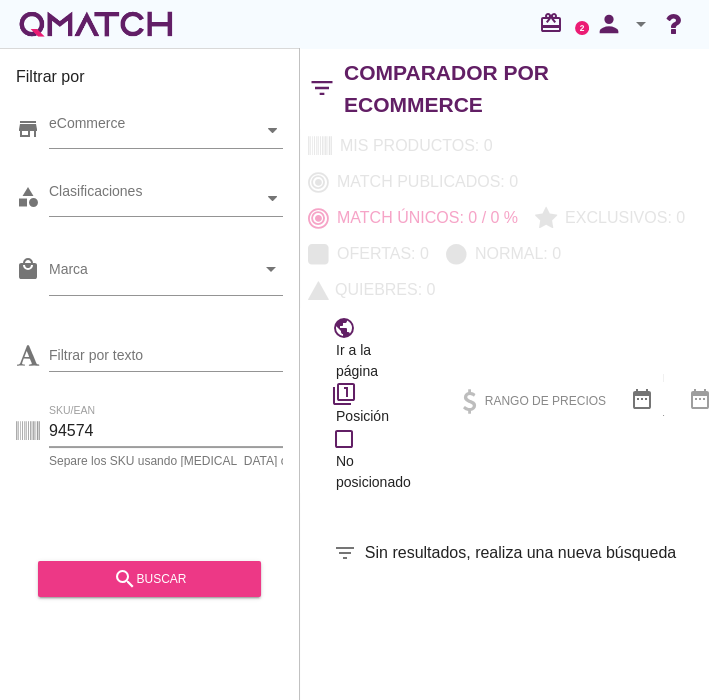 click on "search
buscar" at bounding box center (149, 579) 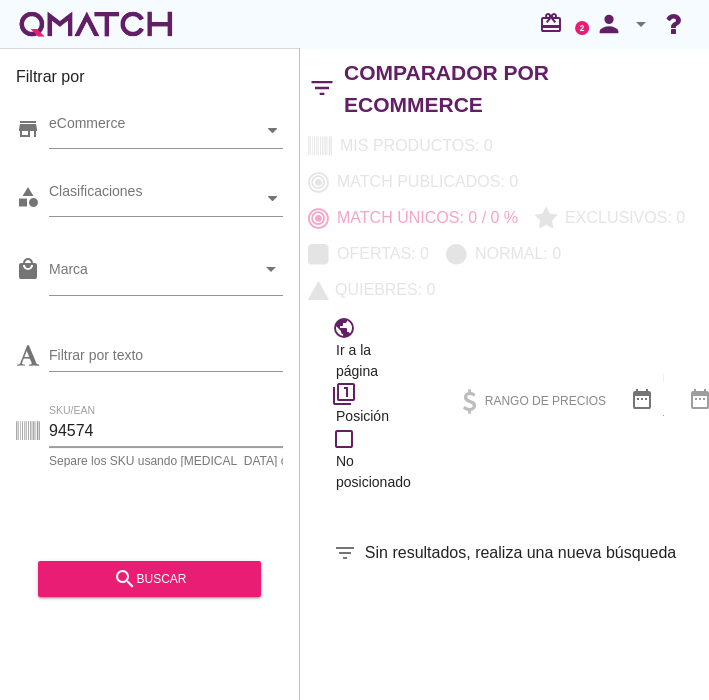 drag, startPoint x: 122, startPoint y: 445, endPoint x: -2, endPoint y: 462, distance: 125.1599 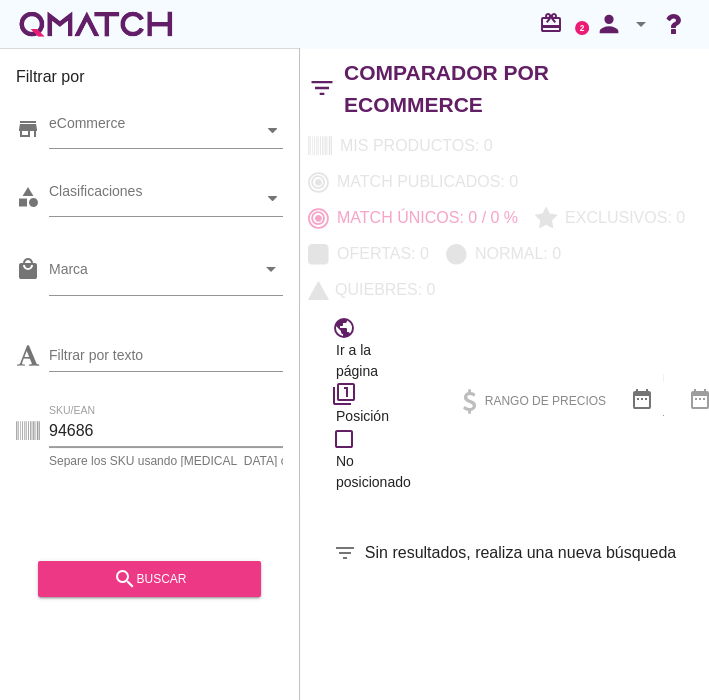 click on "search
buscar" at bounding box center [149, 579] 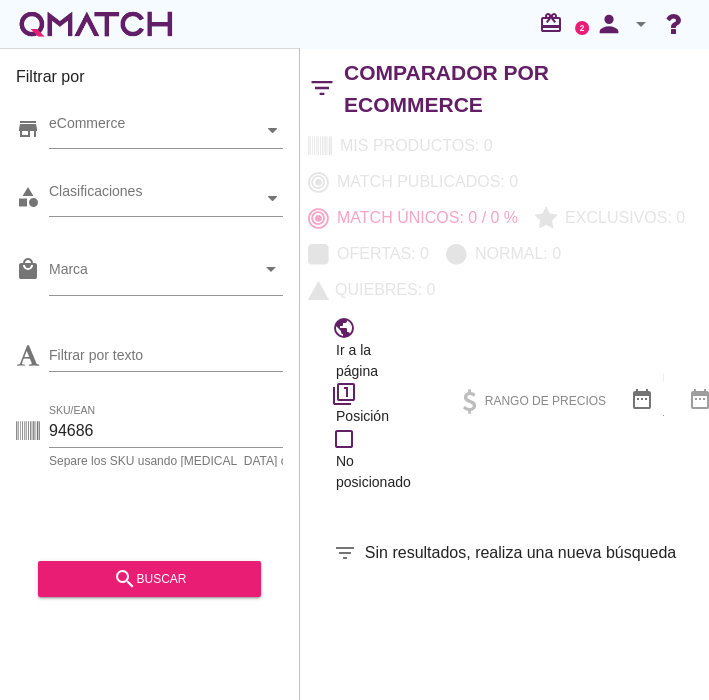 drag, startPoint x: 108, startPoint y: 424, endPoint x: -2, endPoint y: 419, distance: 110.11358 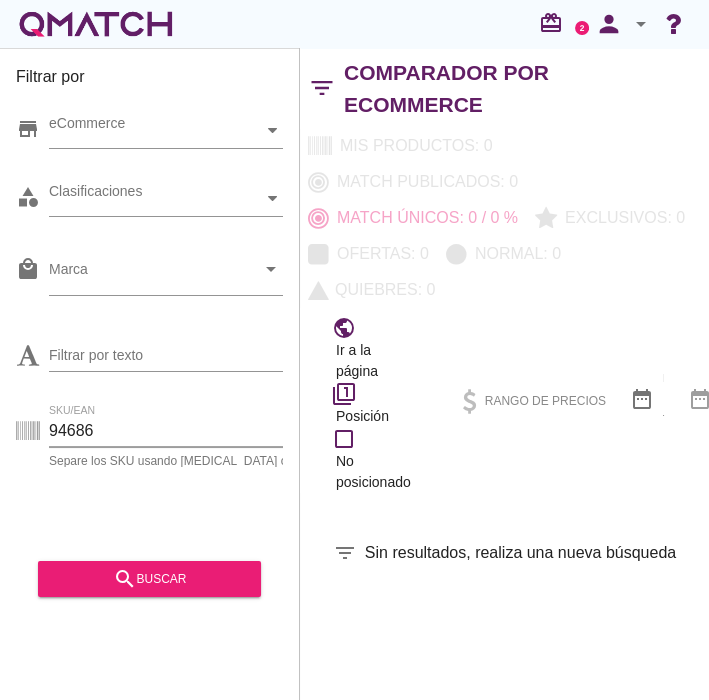 paste on "772" 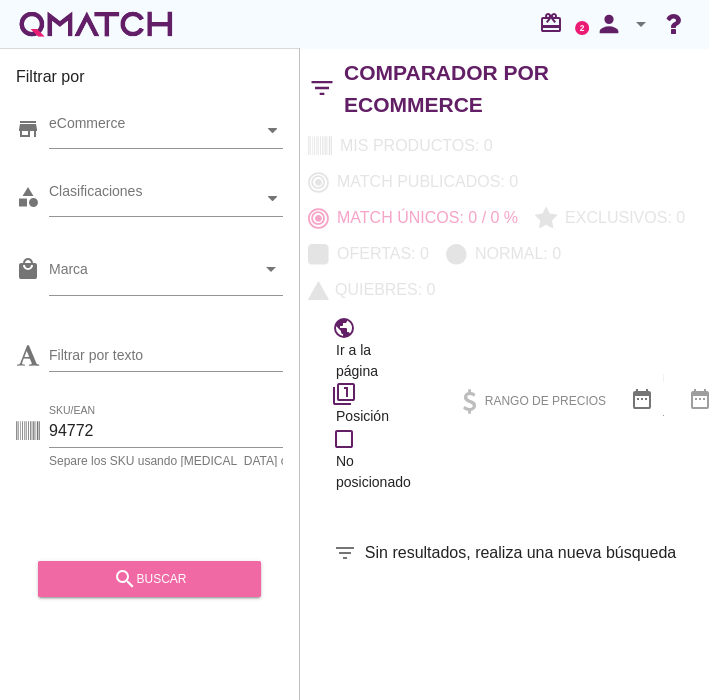 click on "search
buscar" at bounding box center [149, 579] 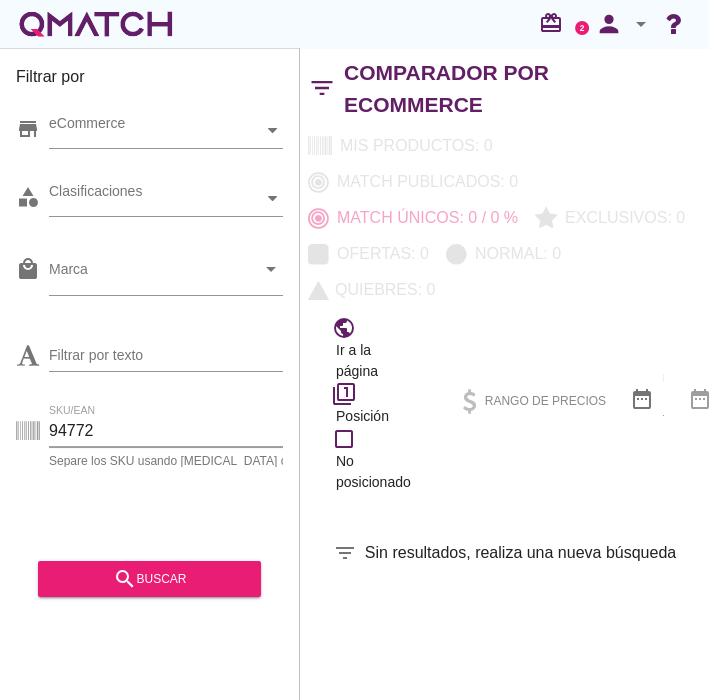 drag, startPoint x: 92, startPoint y: 434, endPoint x: -2, endPoint y: 447, distance: 94.89468 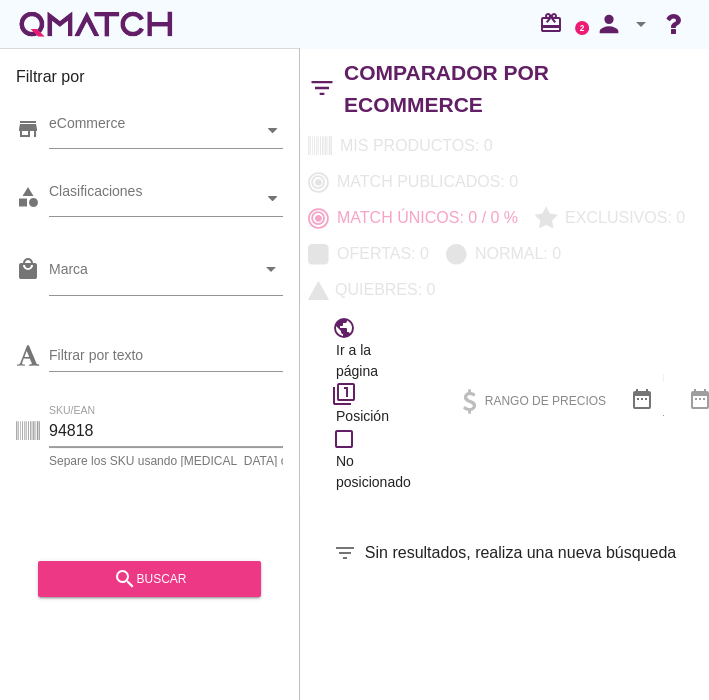 click on "search
buscar" at bounding box center (149, 579) 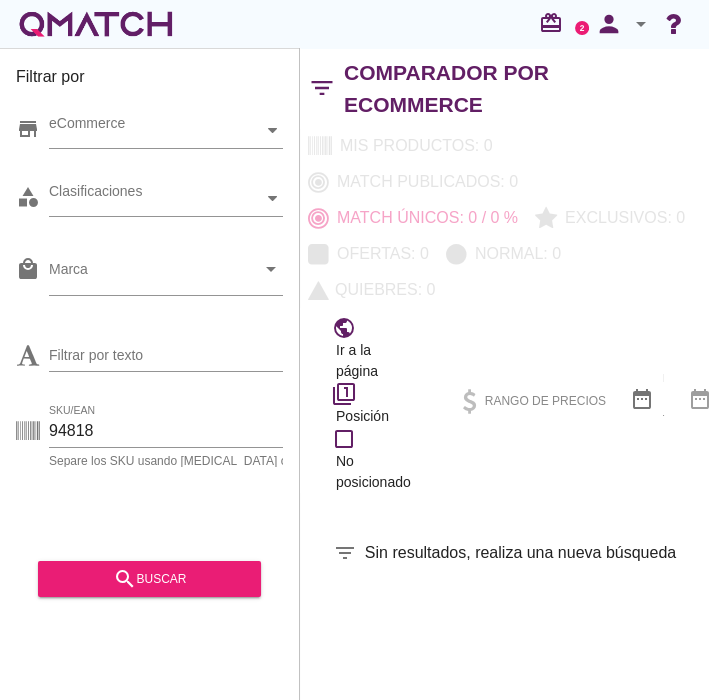 drag, startPoint x: 100, startPoint y: 428, endPoint x: -2, endPoint y: 437, distance: 102.396286 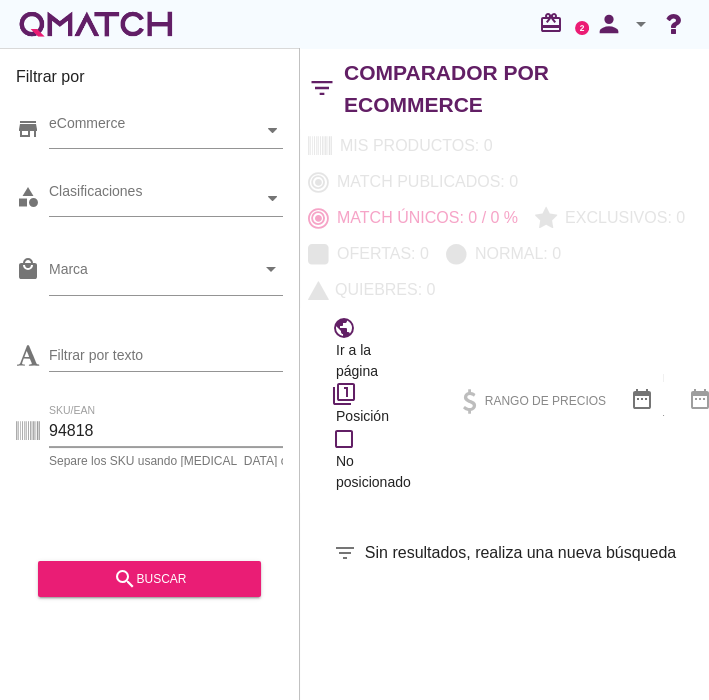 paste on "52" 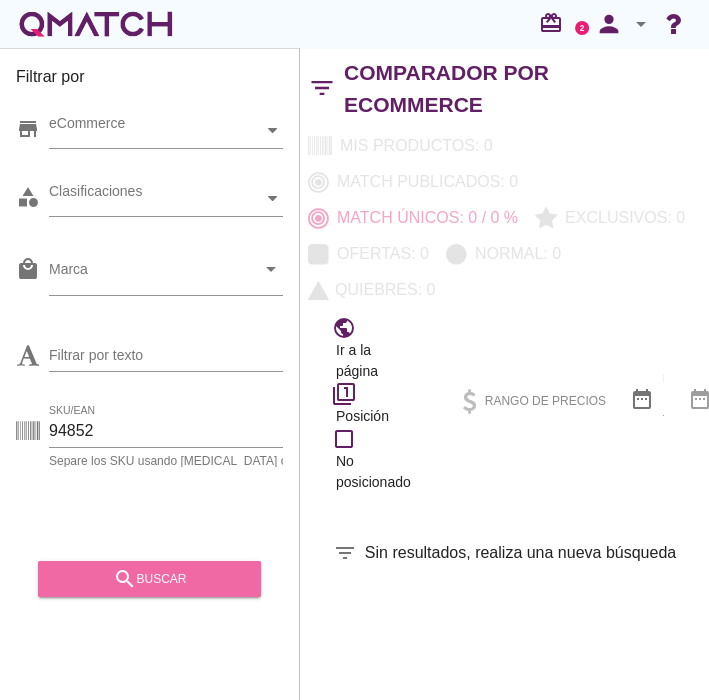 click on "search
buscar" at bounding box center [149, 579] 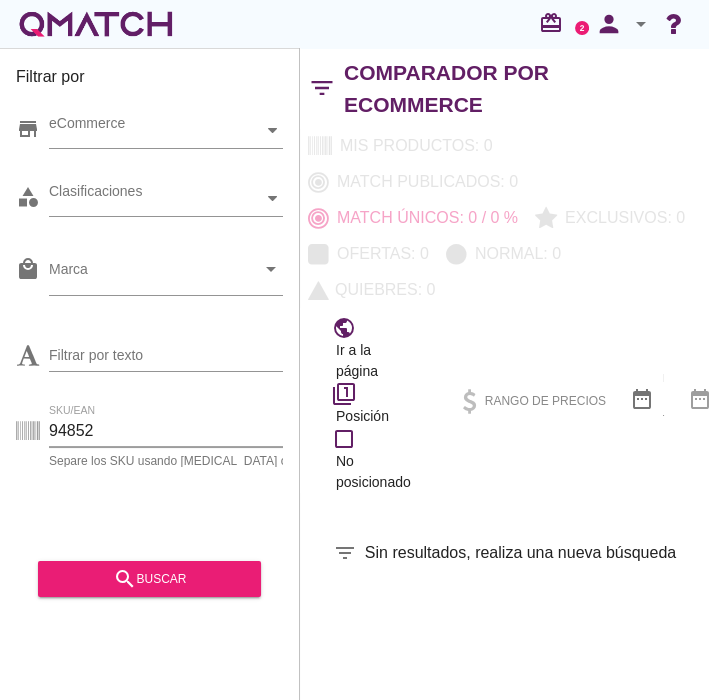 drag, startPoint x: 104, startPoint y: 444, endPoint x: 8, endPoint y: 438, distance: 96.18732 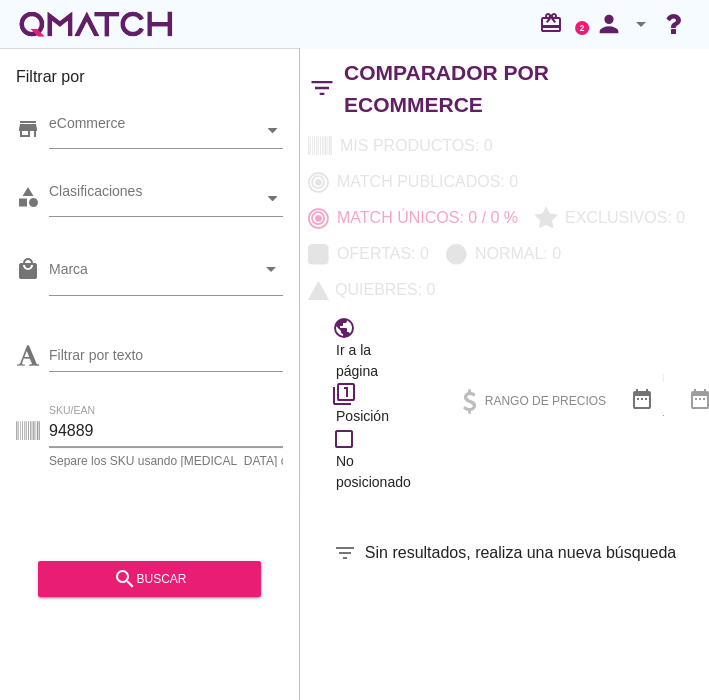 click on "search
buscar" at bounding box center (149, 572) 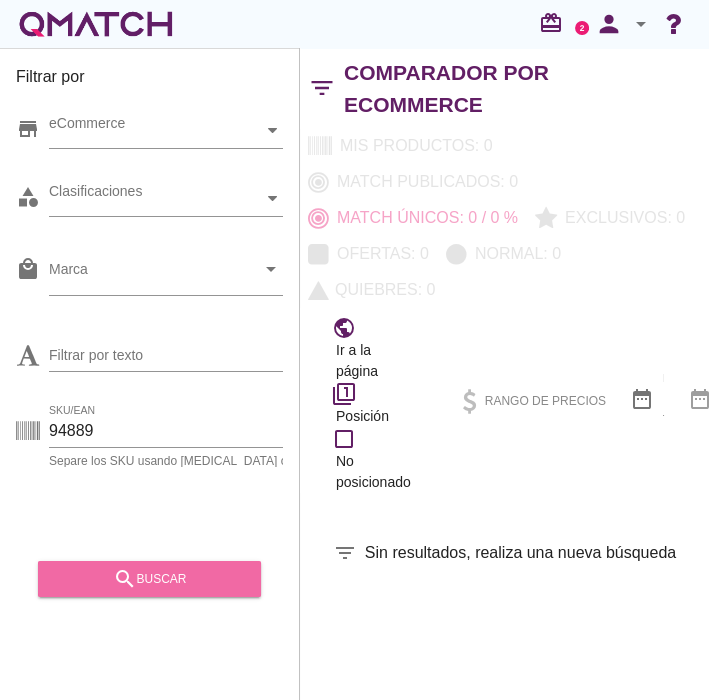 click on "search
buscar" at bounding box center (149, 579) 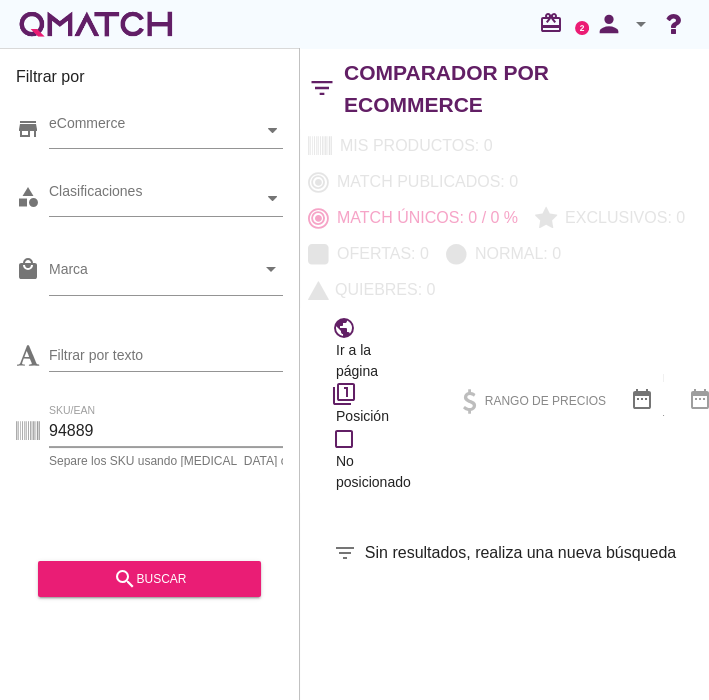 drag, startPoint x: 122, startPoint y: 424, endPoint x: -2, endPoint y: 451, distance: 126.90548 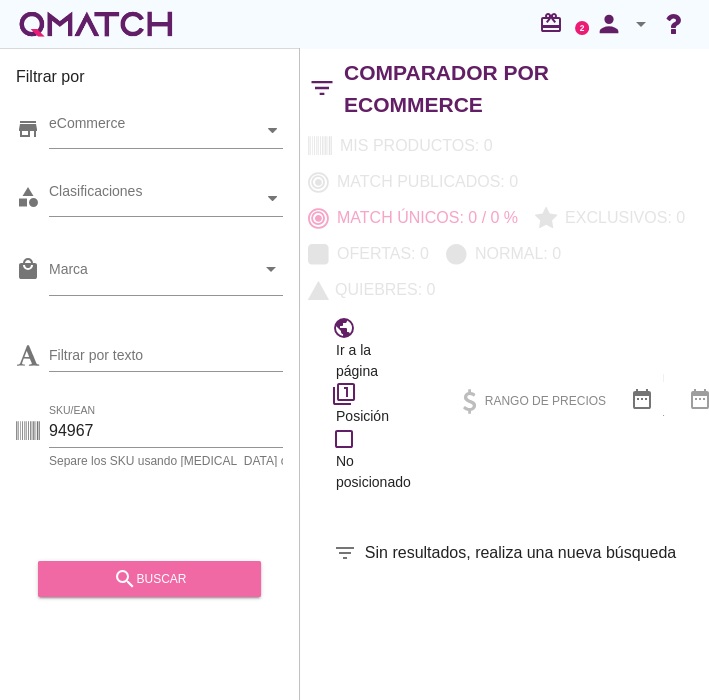 click on "search
buscar" at bounding box center (149, 579) 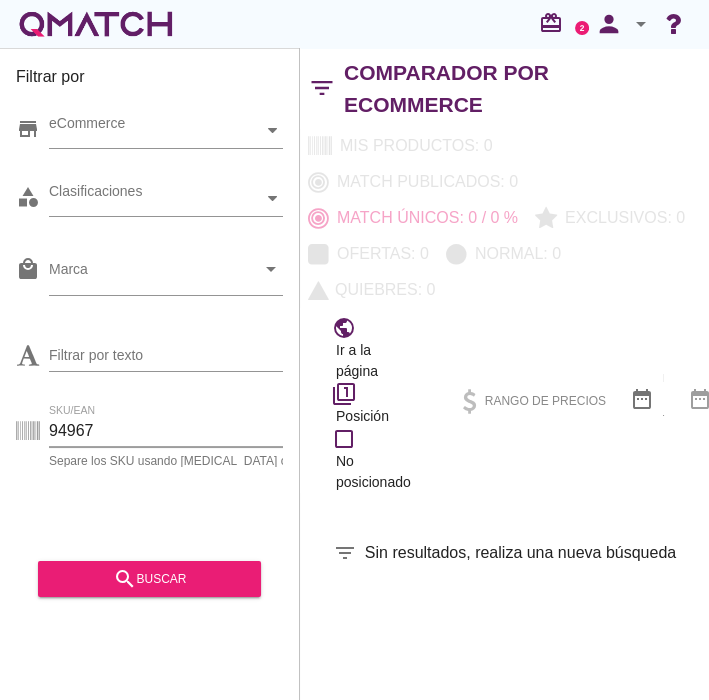 drag, startPoint x: 104, startPoint y: 435, endPoint x: -2, endPoint y: 432, distance: 106.04244 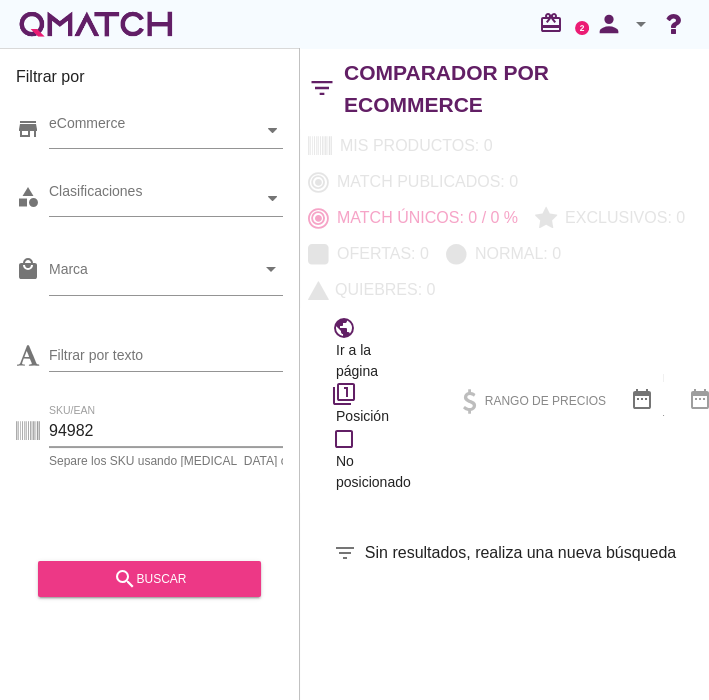 click on "search
buscar" at bounding box center (149, 579) 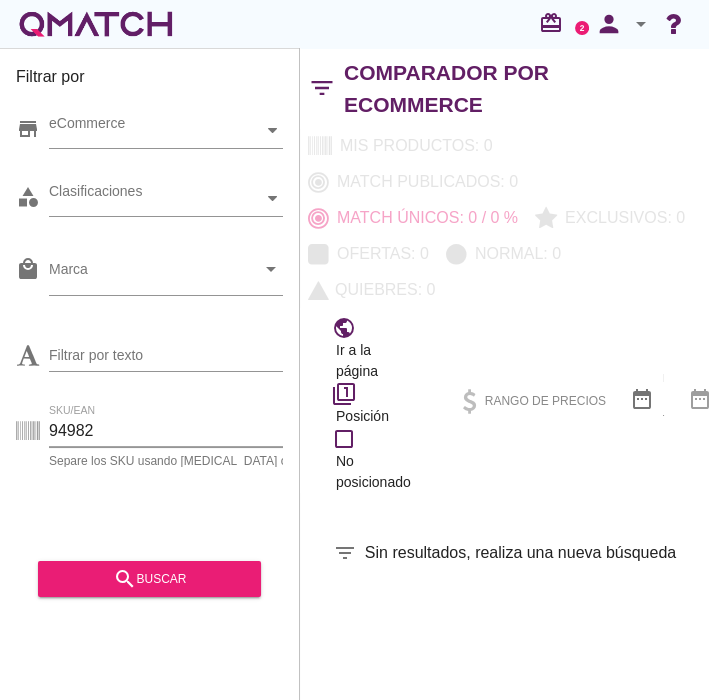 click on "SKU/EAN 94982" at bounding box center [182, 431] 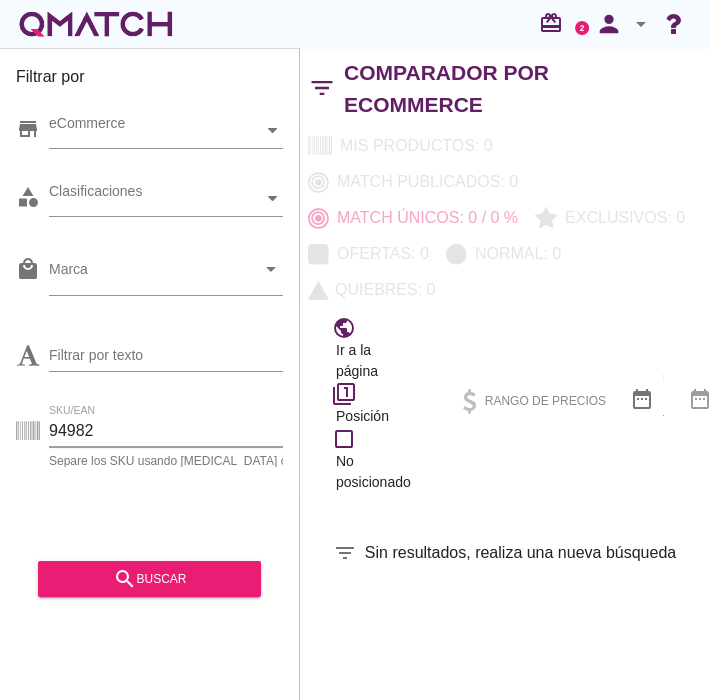drag, startPoint x: 122, startPoint y: 434, endPoint x: -2, endPoint y: 424, distance: 124.40257 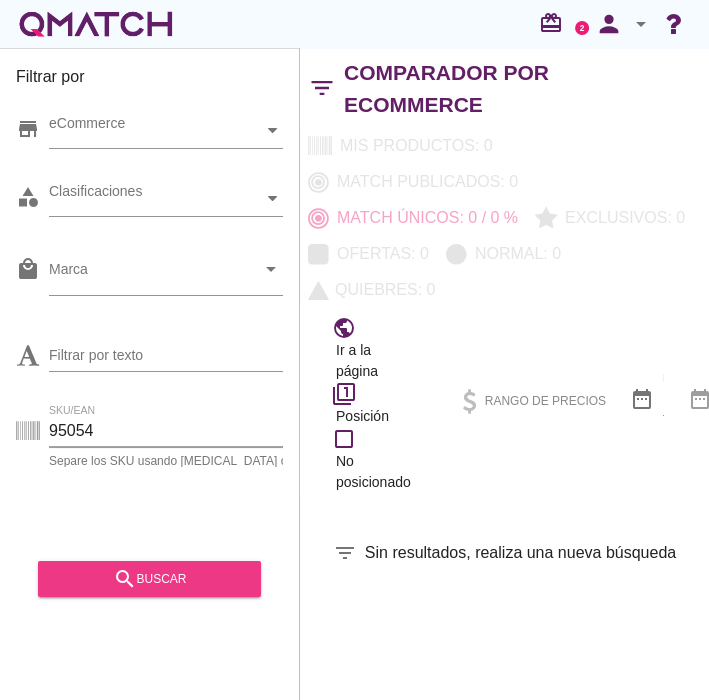 click on "search
buscar" at bounding box center [149, 579] 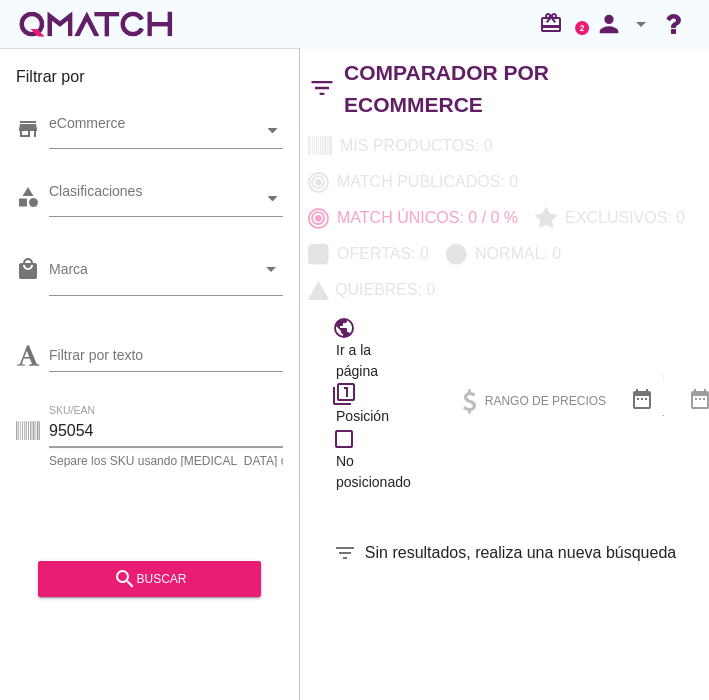 drag, startPoint x: 147, startPoint y: 438, endPoint x: -2, endPoint y: 418, distance: 150.33629 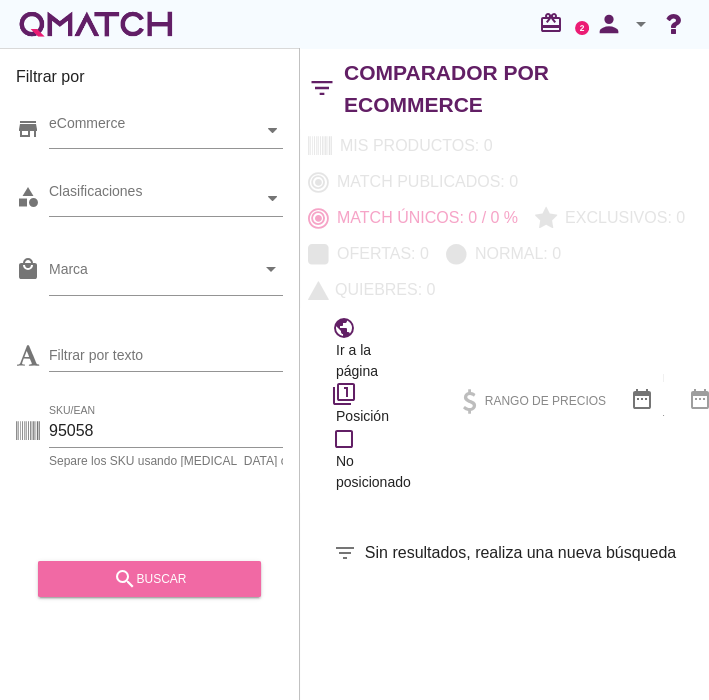 click on "search" at bounding box center [124, 579] 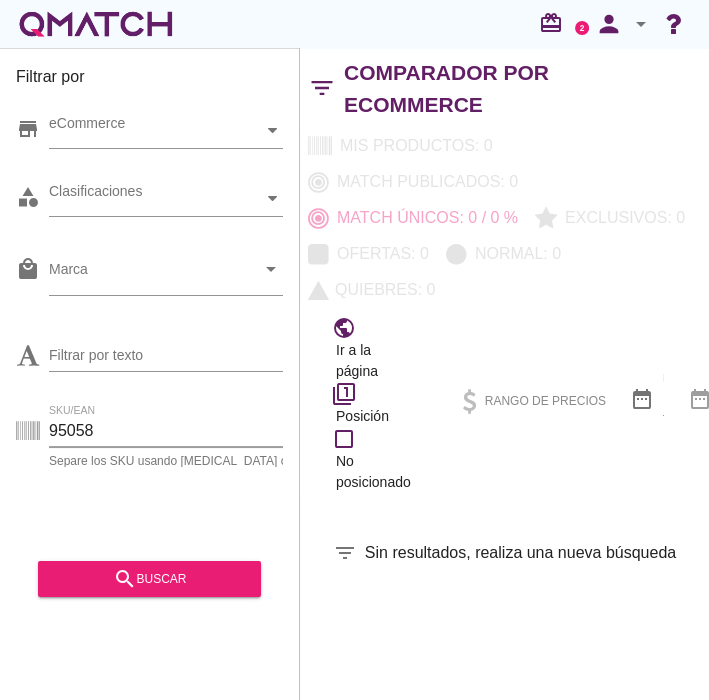 drag, startPoint x: 100, startPoint y: 435, endPoint x: 8, endPoint y: 425, distance: 92.541885 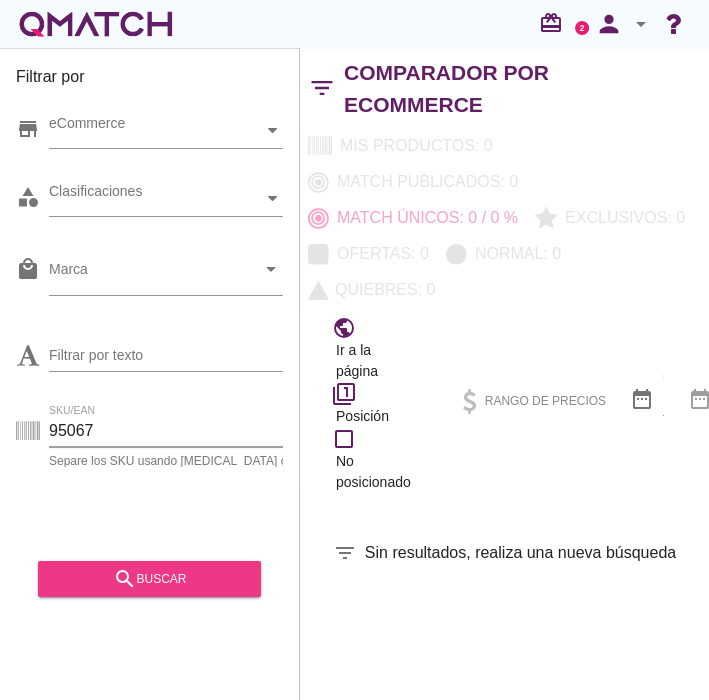 click on "search
buscar" at bounding box center [149, 579] 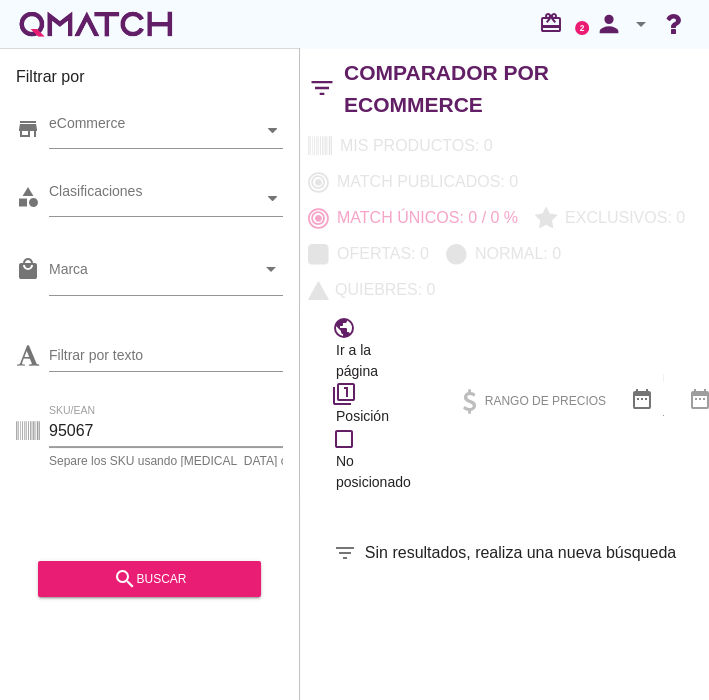 drag, startPoint x: 128, startPoint y: 415, endPoint x: -2, endPoint y: 412, distance: 130.0346 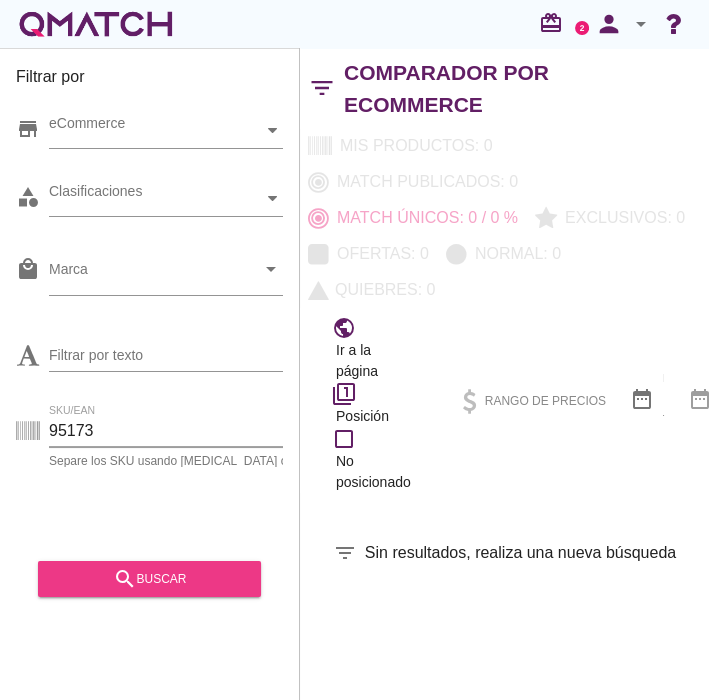 click on "search" at bounding box center [124, 579] 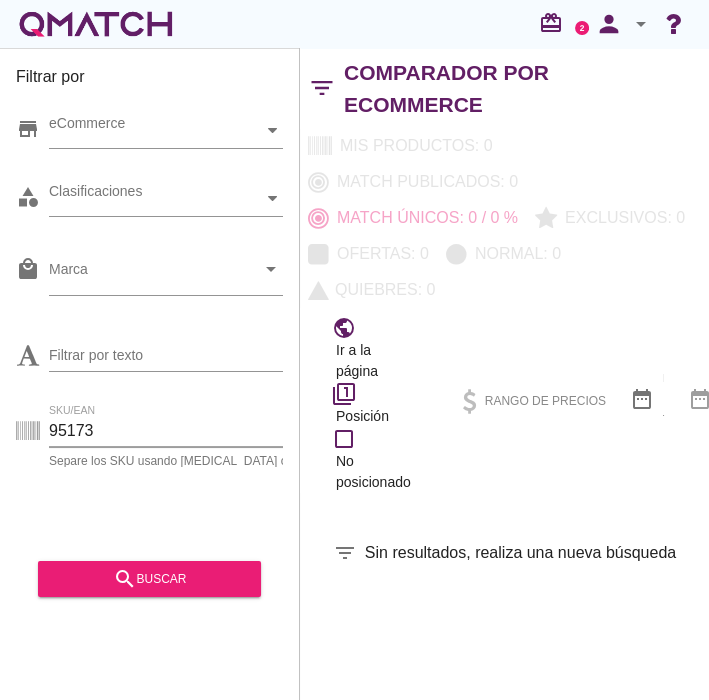 drag, startPoint x: 138, startPoint y: 432, endPoint x: -2, endPoint y: 438, distance: 140.12851 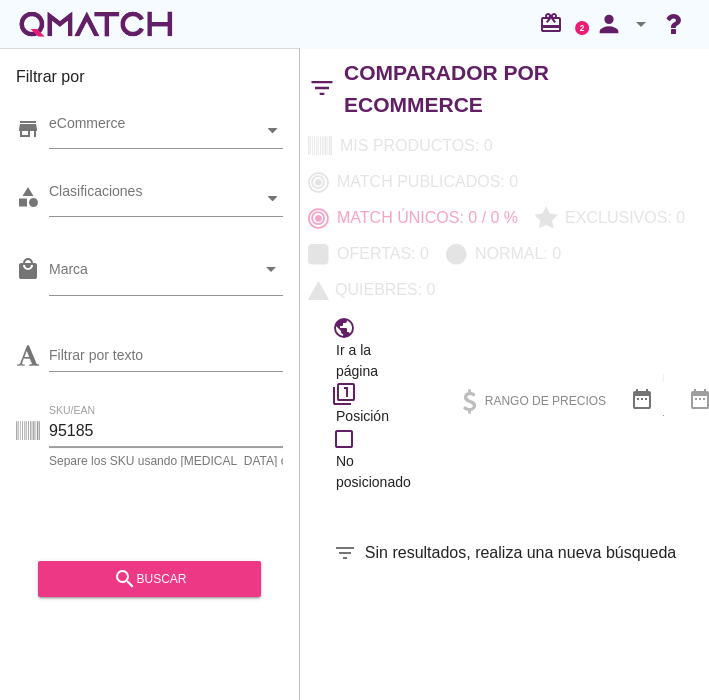 type on "95185" 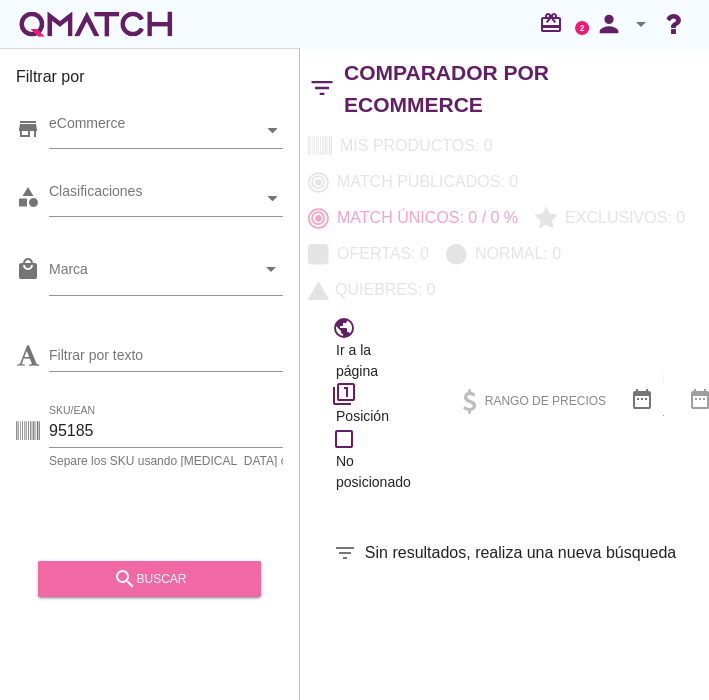 click on "search" at bounding box center [124, 579] 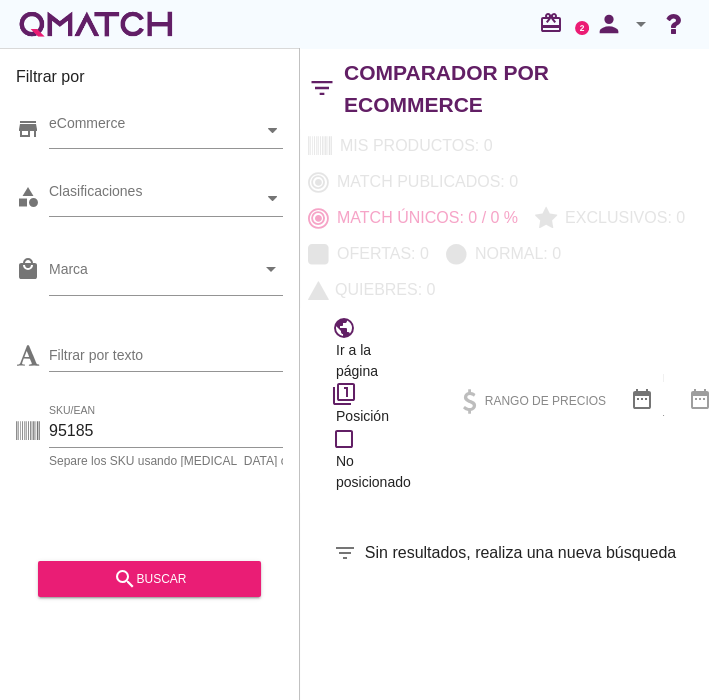 drag, startPoint x: 119, startPoint y: 449, endPoint x: 16, endPoint y: 418, distance: 107.563934 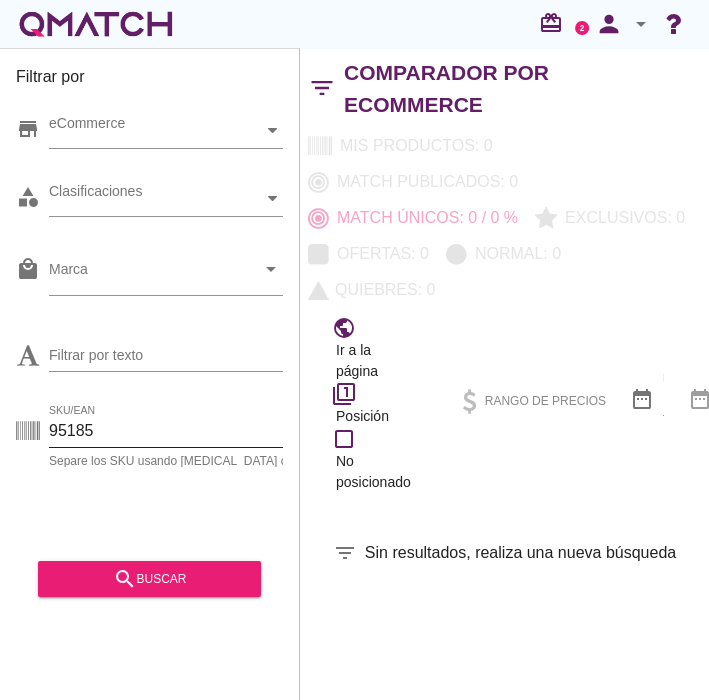 click on "95185" at bounding box center (182, 431) 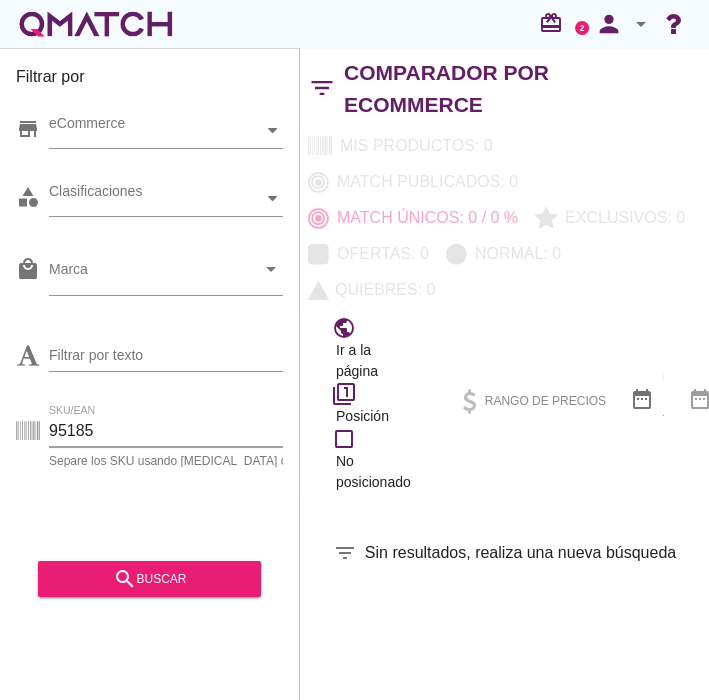 drag, startPoint x: 102, startPoint y: 420, endPoint x: 18, endPoint y: 415, distance: 84.14868 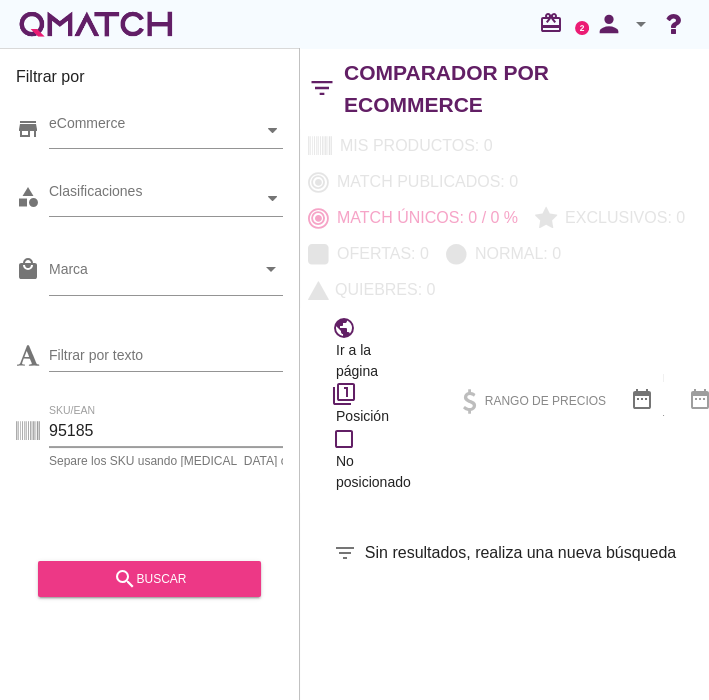 click on "search
buscar" at bounding box center (149, 579) 